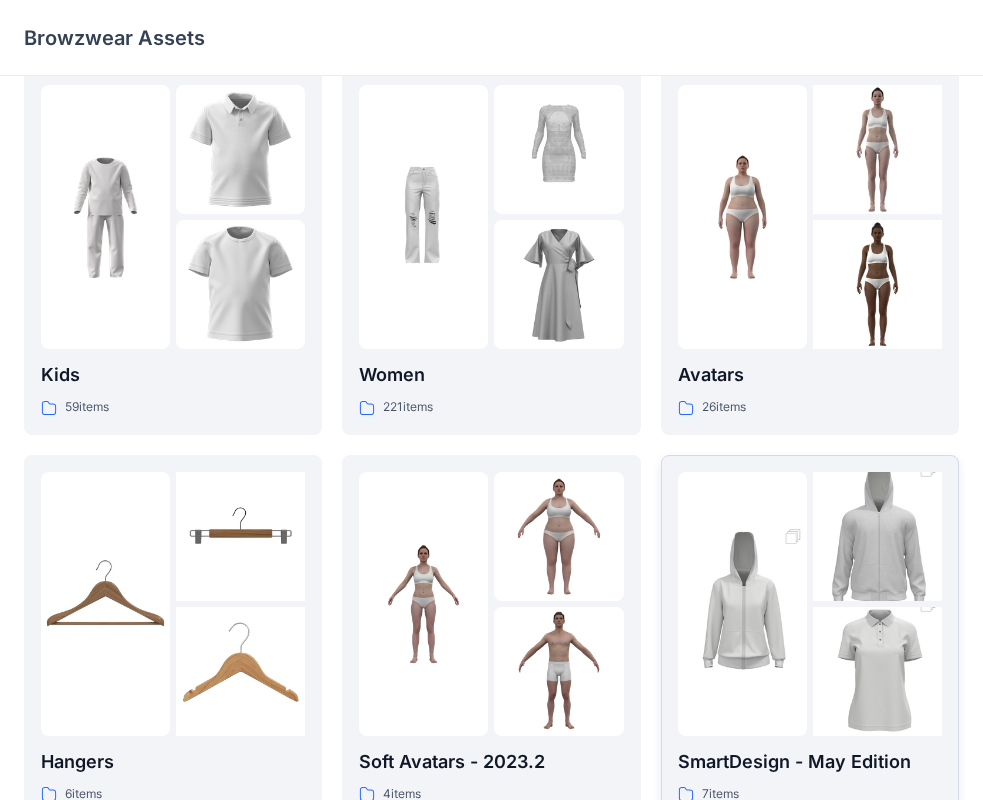 scroll, scrollTop: 0, scrollLeft: 0, axis: both 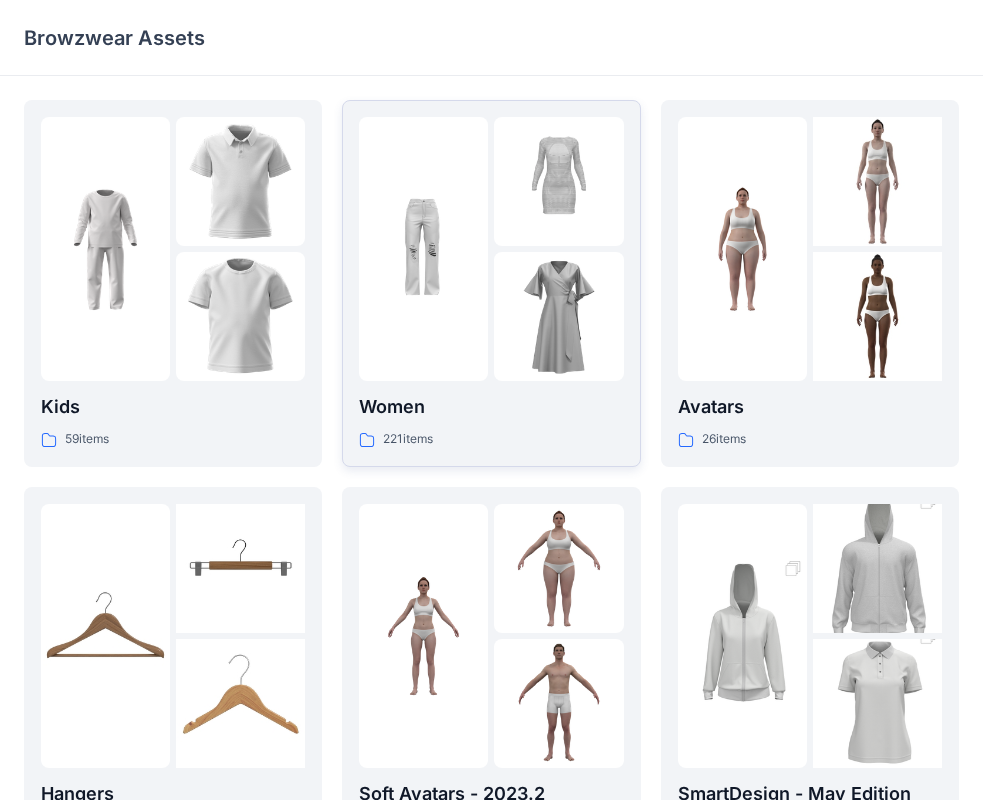 click at bounding box center [558, 316] 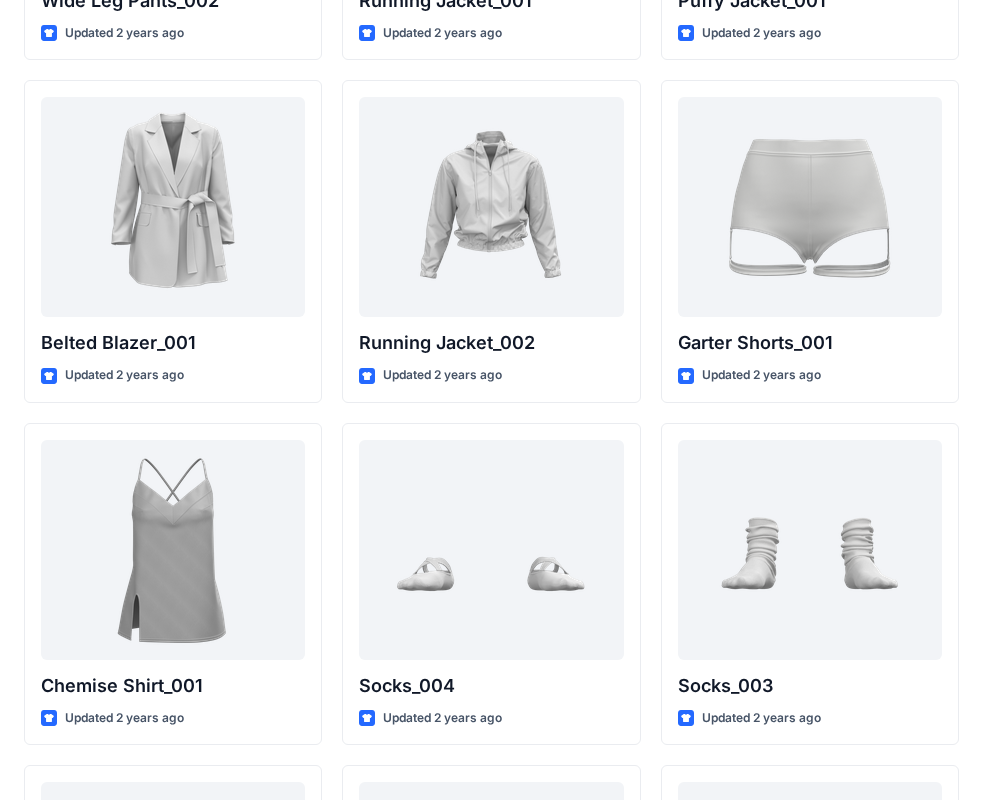 scroll, scrollTop: 23985, scrollLeft: 0, axis: vertical 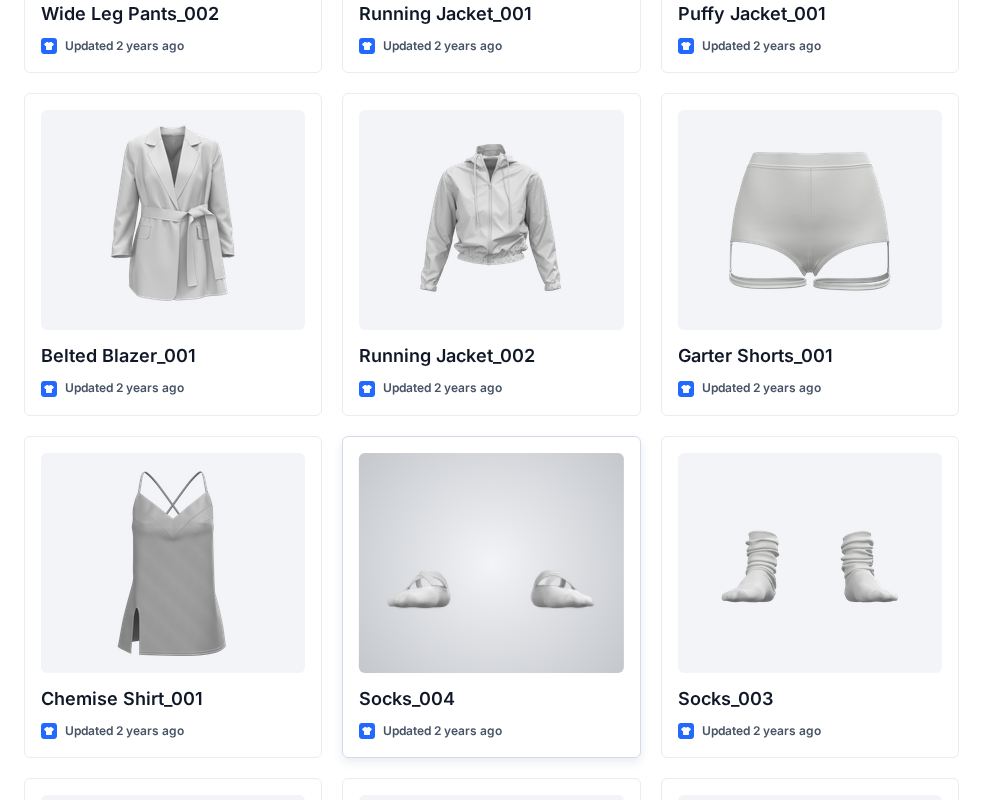 click at bounding box center [491, 563] 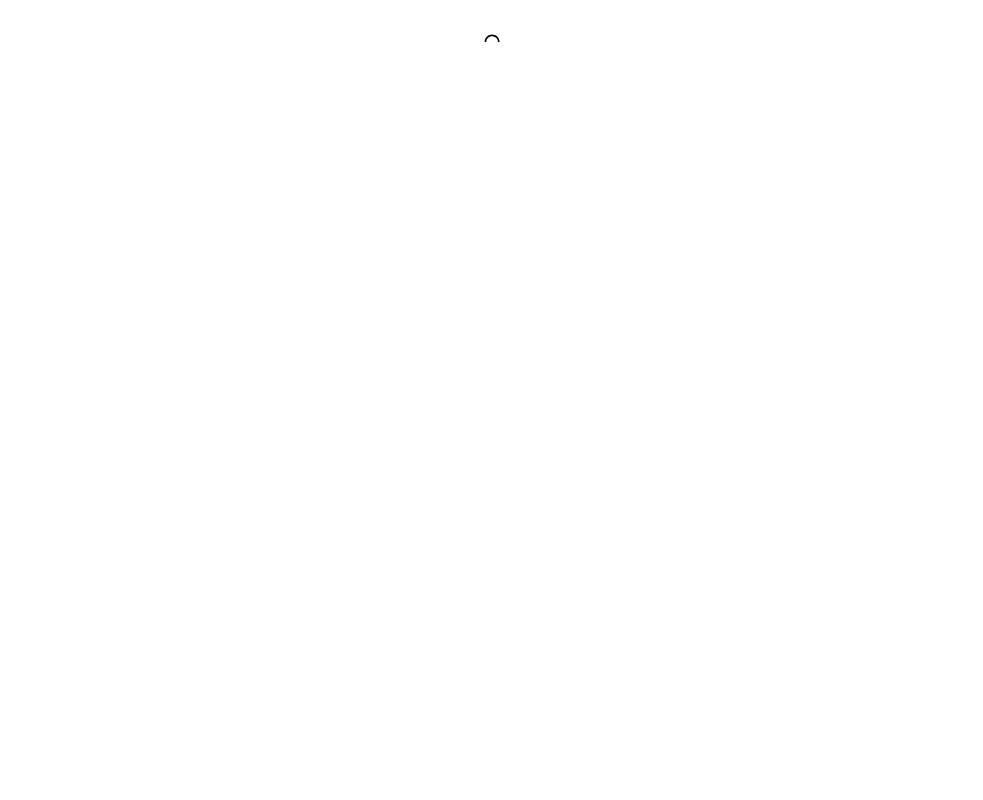 scroll, scrollTop: 0, scrollLeft: 0, axis: both 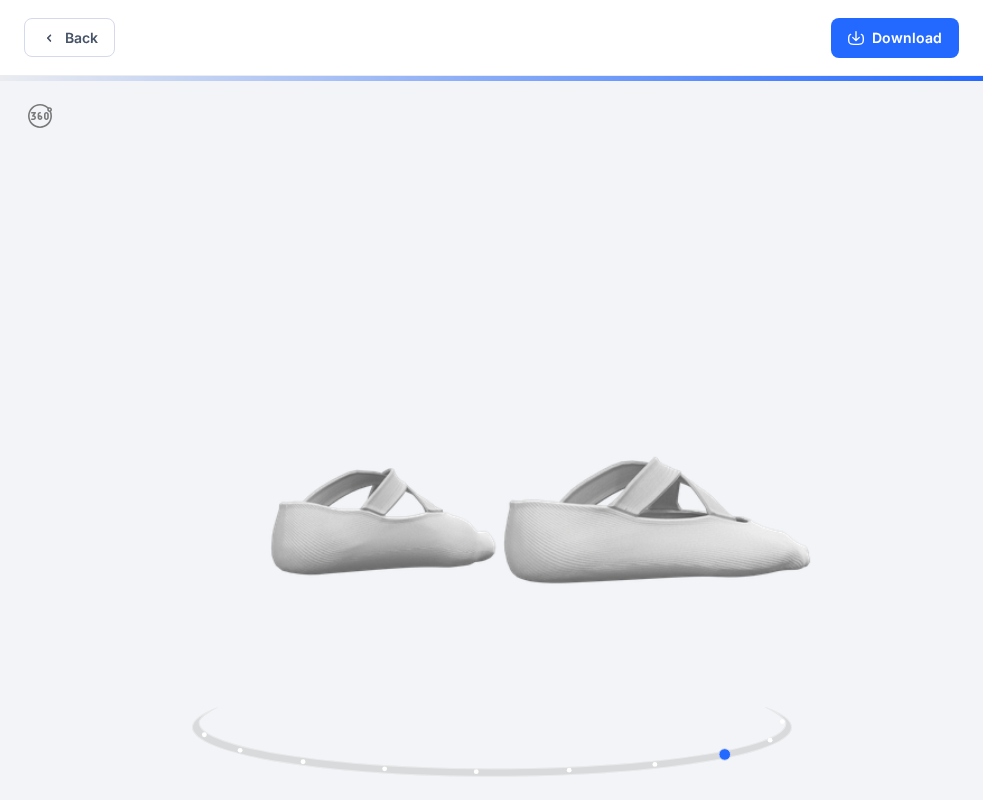 drag, startPoint x: 736, startPoint y: 574, endPoint x: 955, endPoint y: 534, distance: 222.623 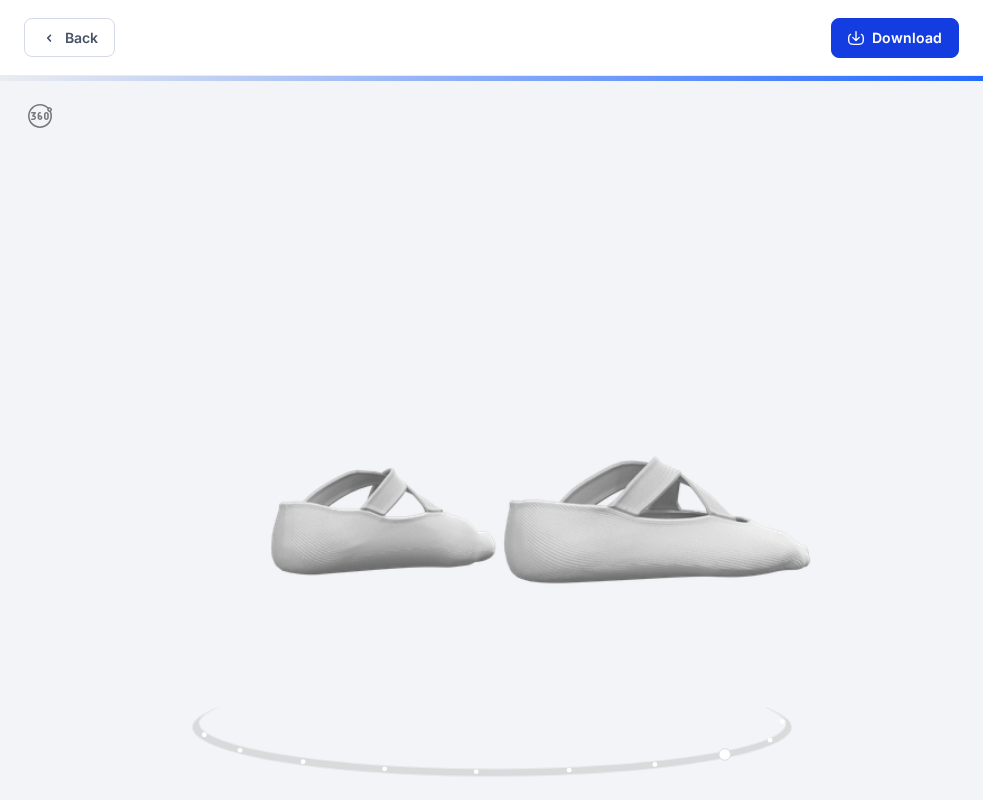 click on "Download" at bounding box center [895, 38] 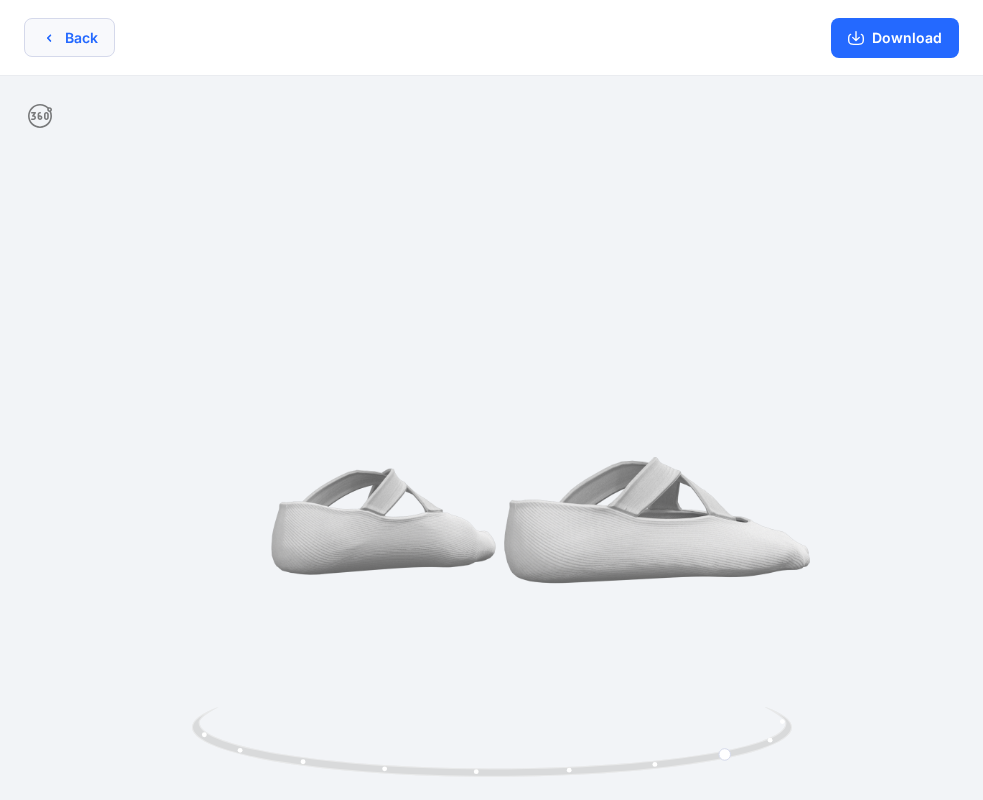 click on "Back" at bounding box center [69, 37] 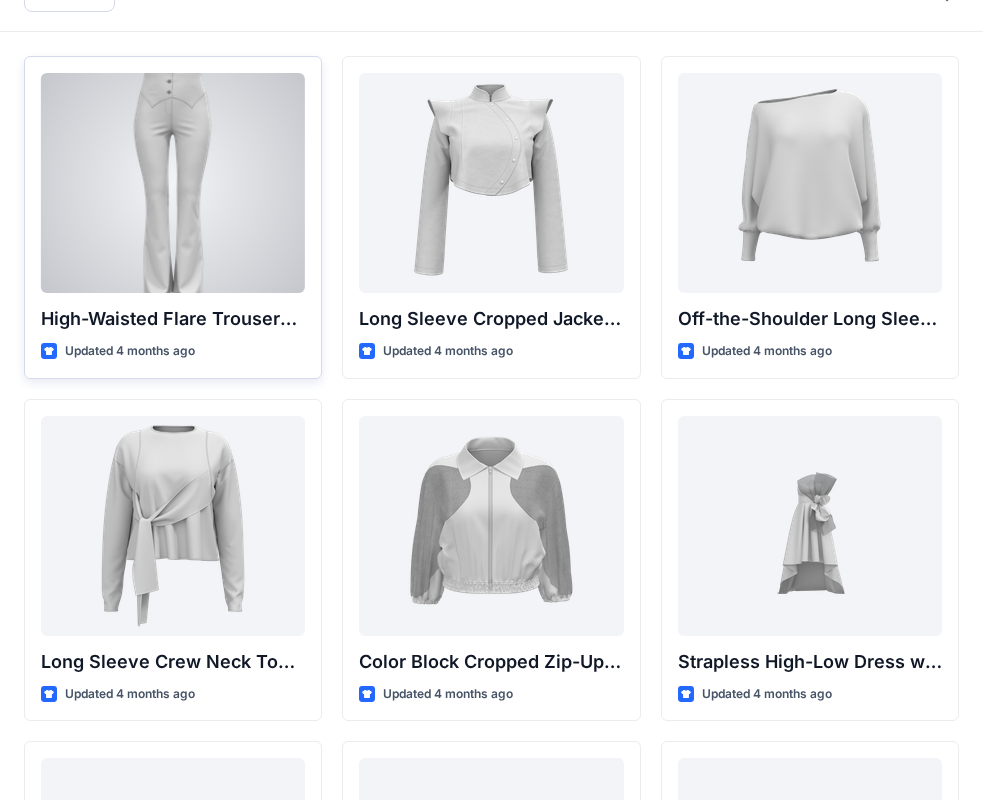 scroll, scrollTop: 0, scrollLeft: 0, axis: both 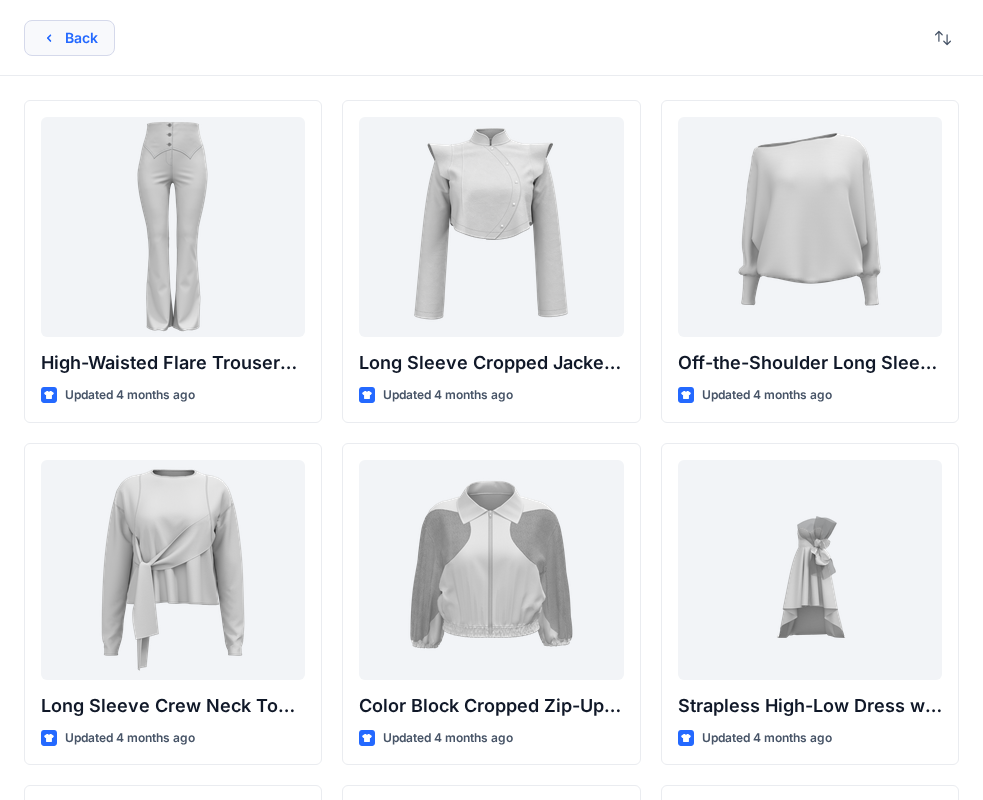 click on "Back" at bounding box center [69, 38] 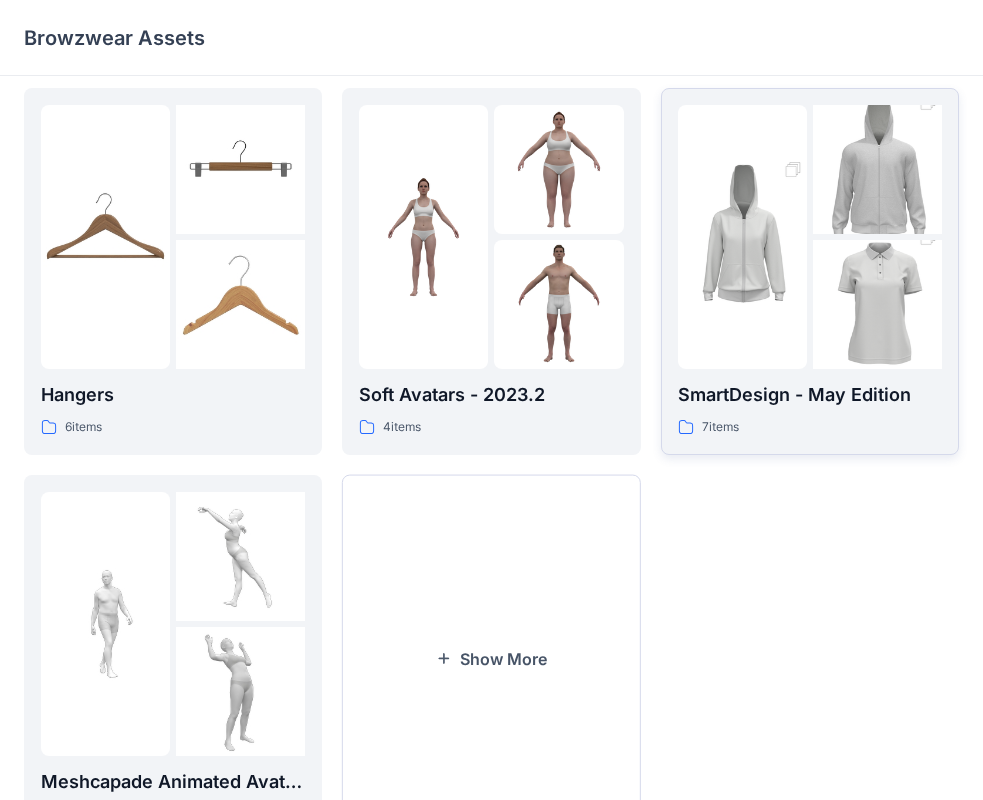 scroll, scrollTop: 400, scrollLeft: 0, axis: vertical 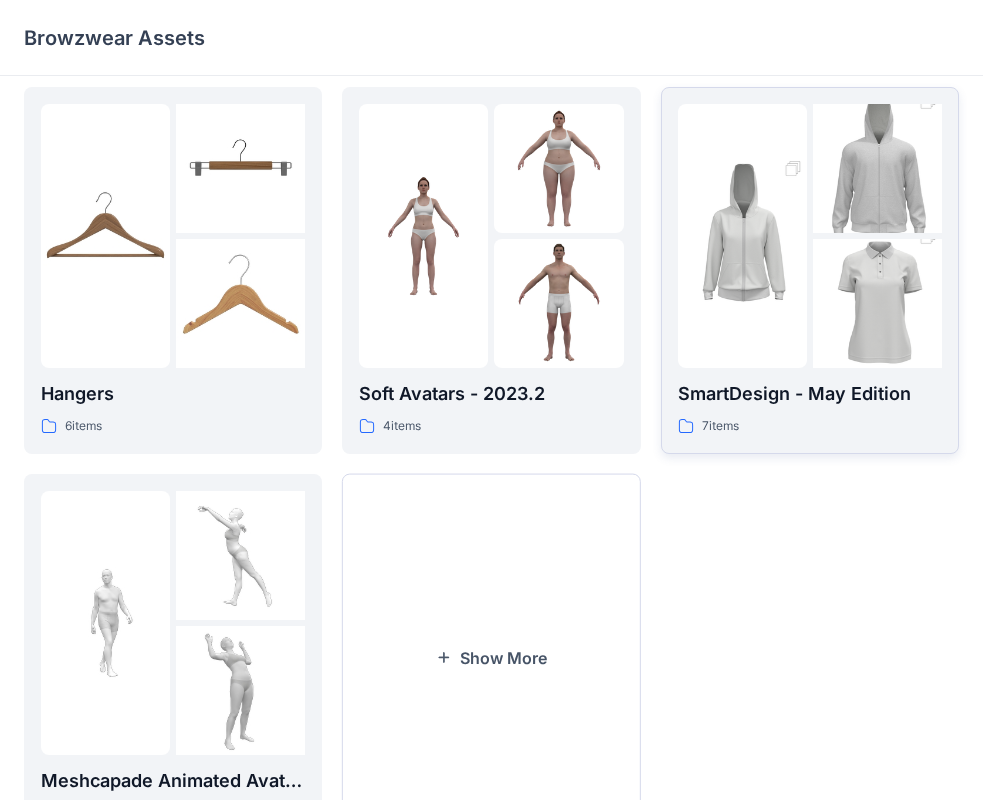 click at bounding box center [810, 236] 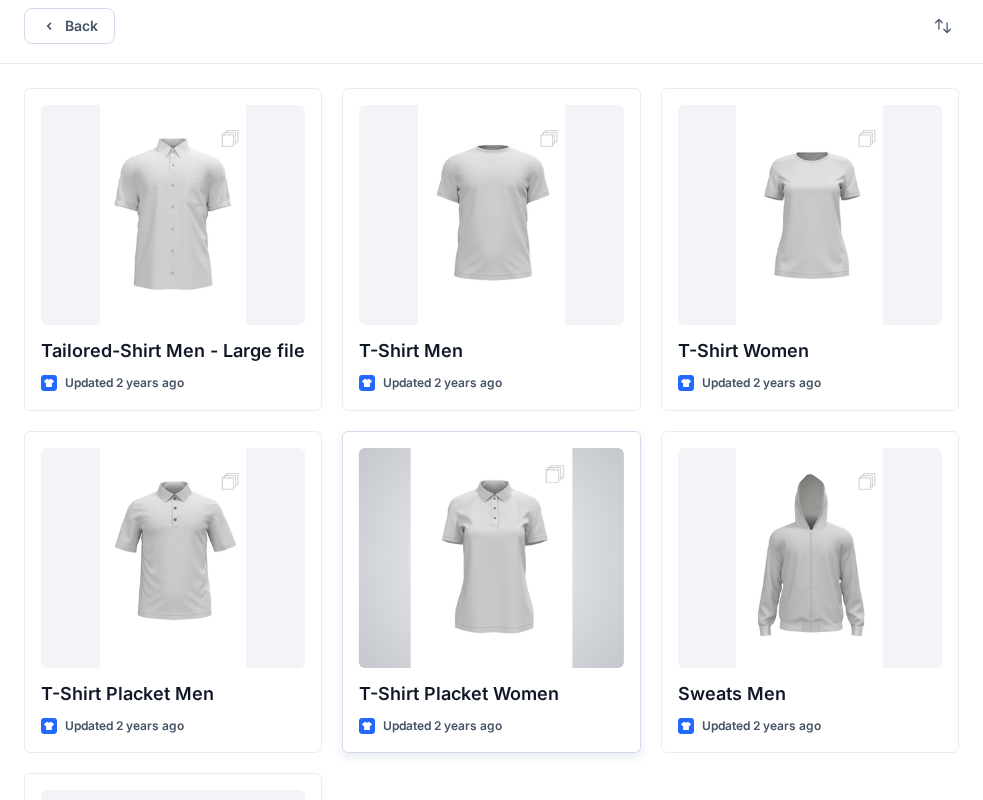 scroll, scrollTop: 0, scrollLeft: 0, axis: both 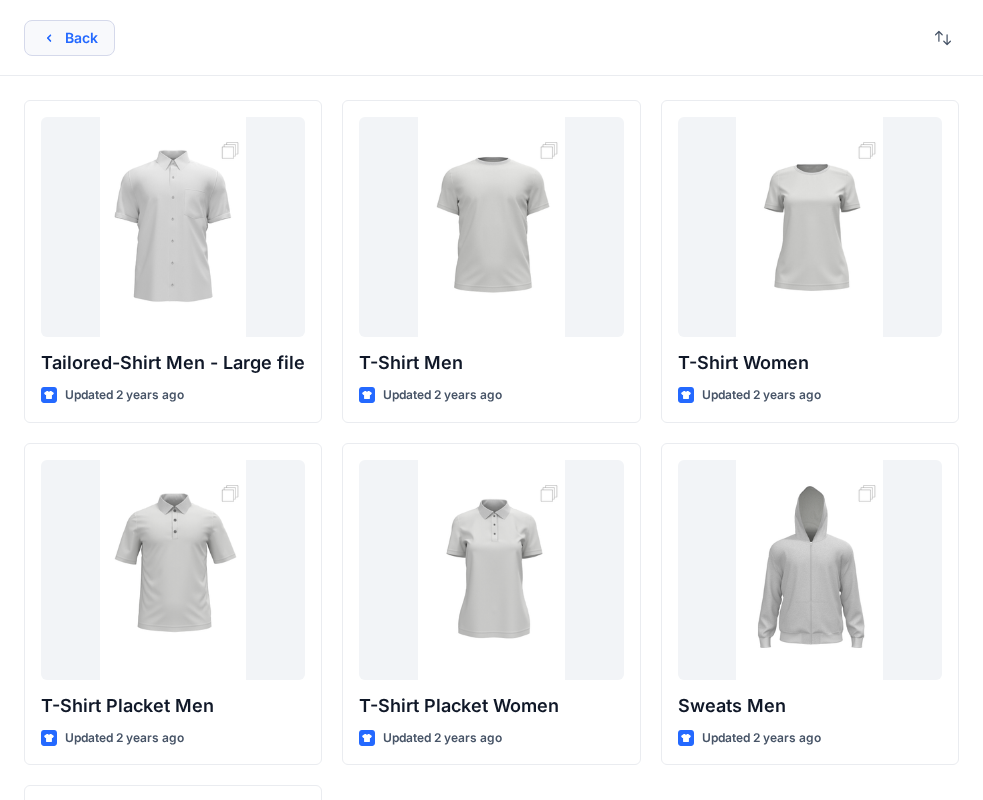 click 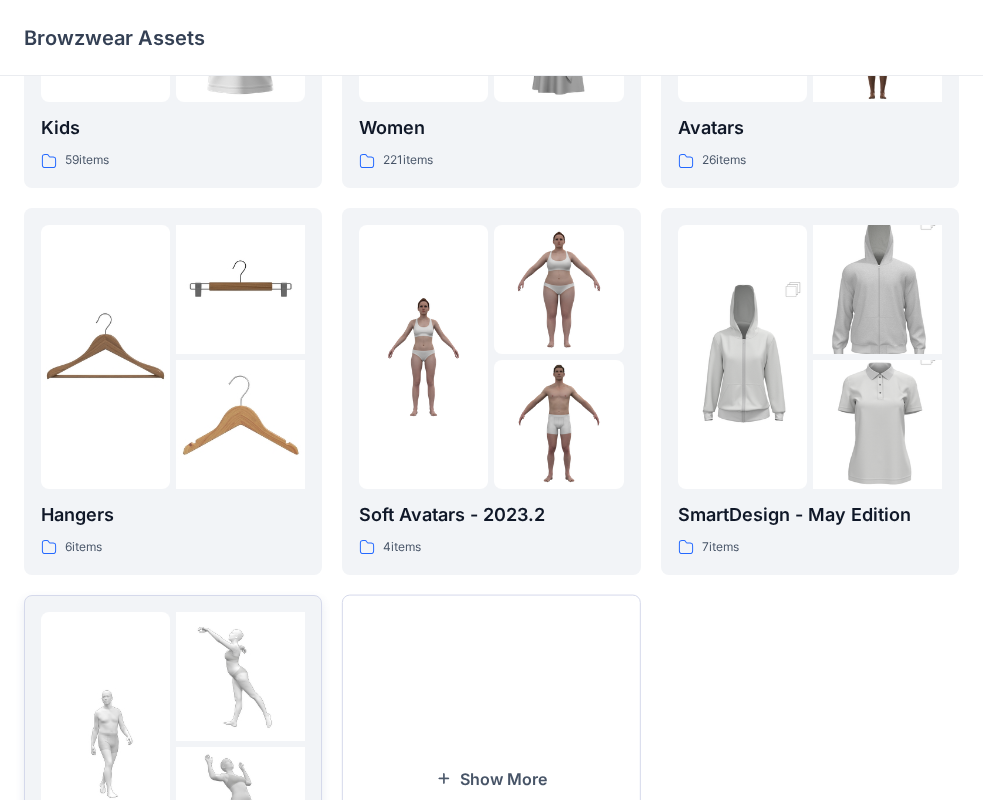 scroll, scrollTop: 0, scrollLeft: 0, axis: both 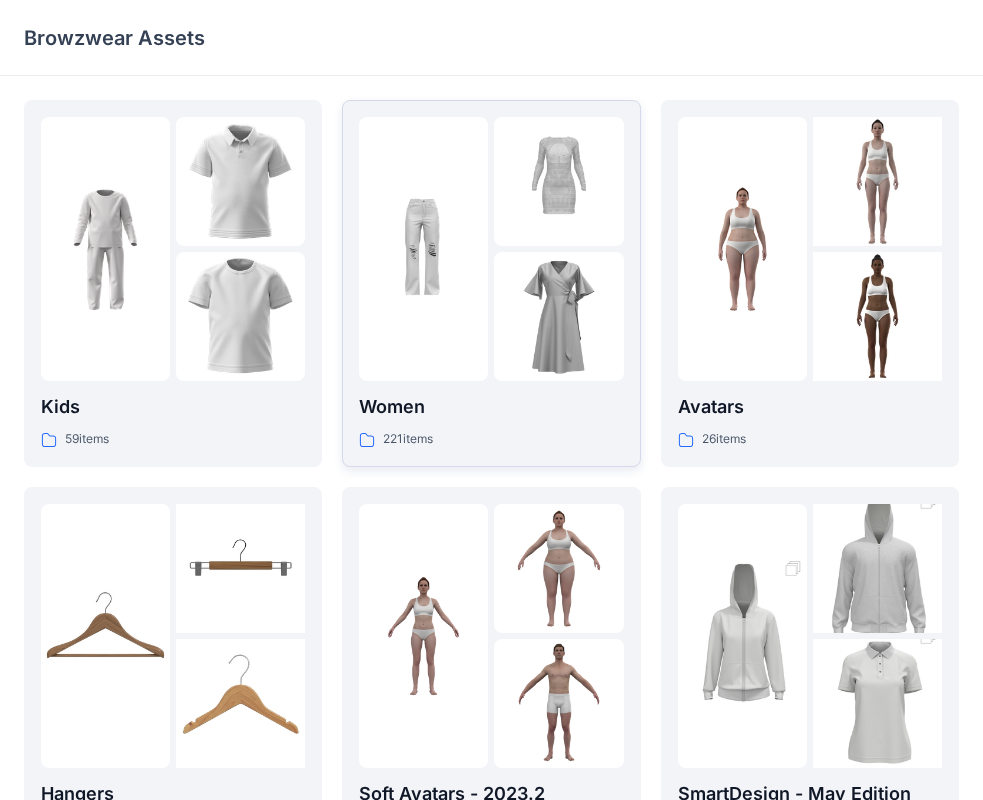 click at bounding box center [423, 249] 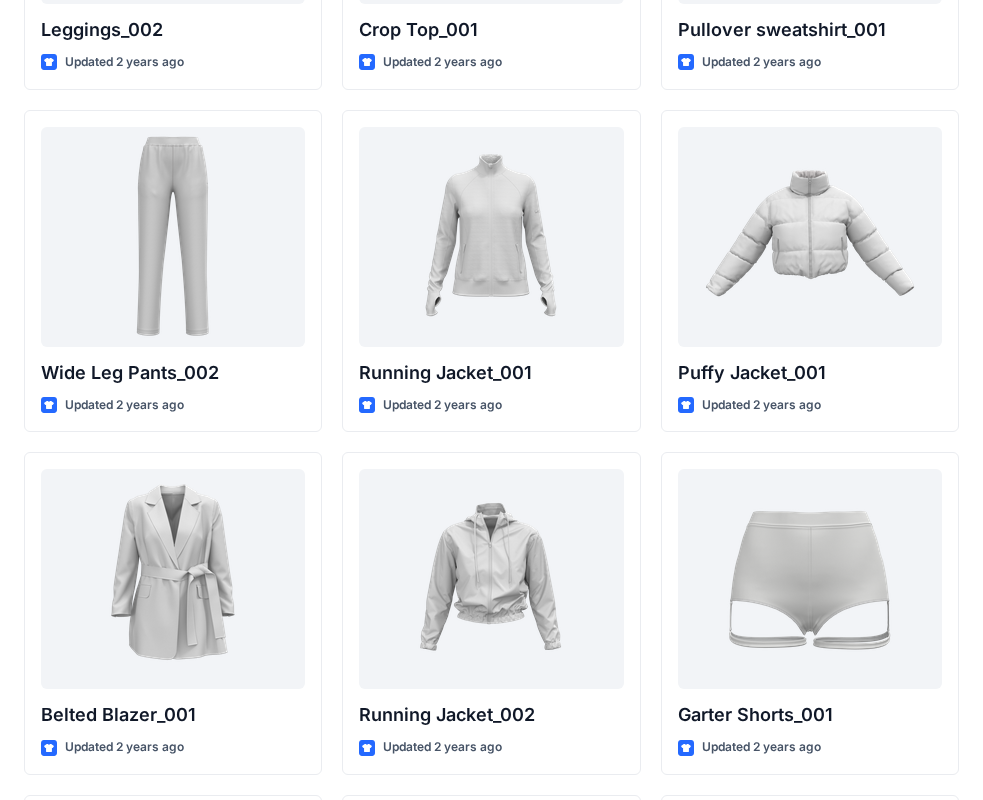 scroll, scrollTop: 23585, scrollLeft: 0, axis: vertical 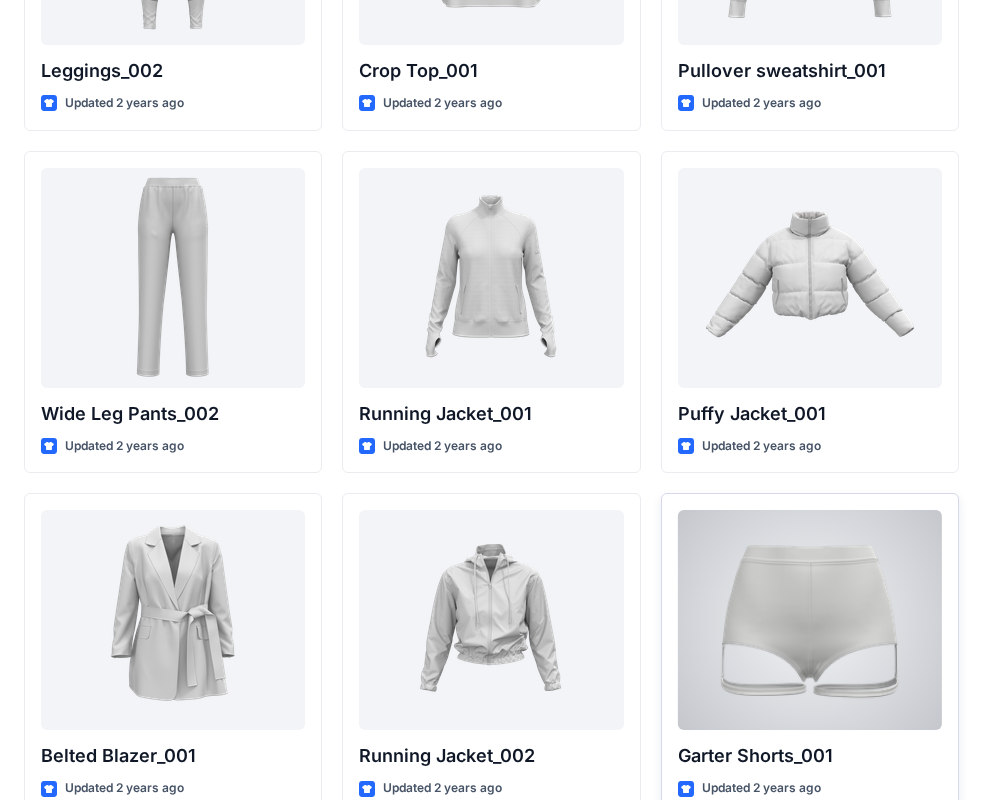 click at bounding box center (810, 620) 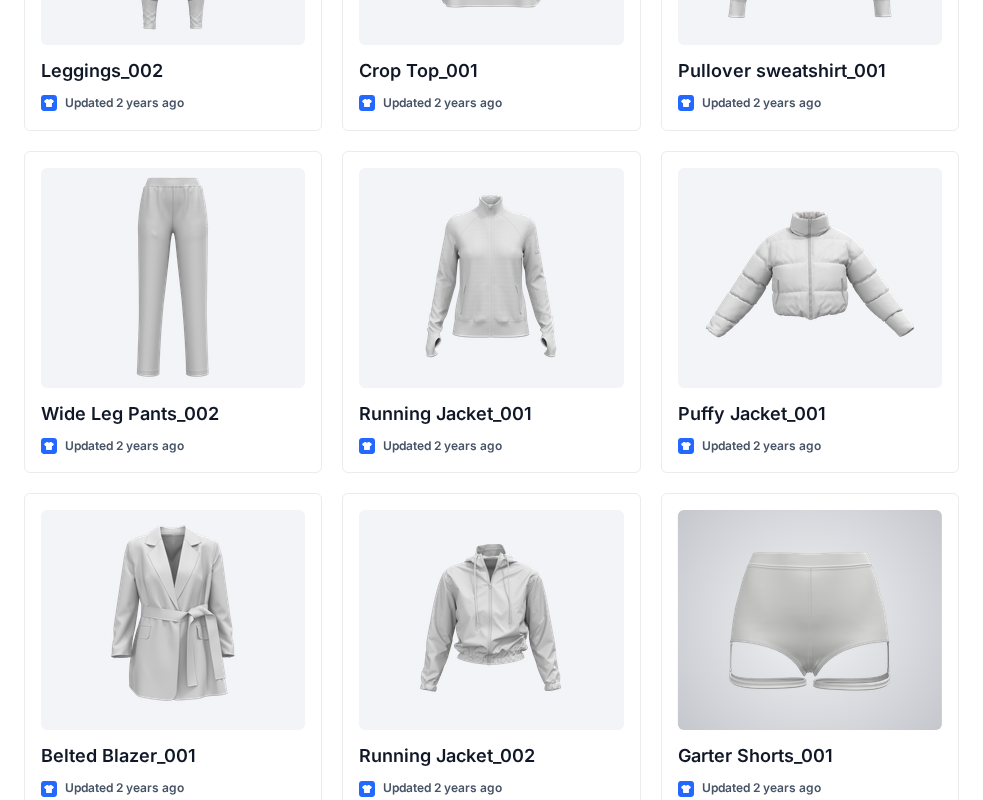 scroll, scrollTop: 0, scrollLeft: 0, axis: both 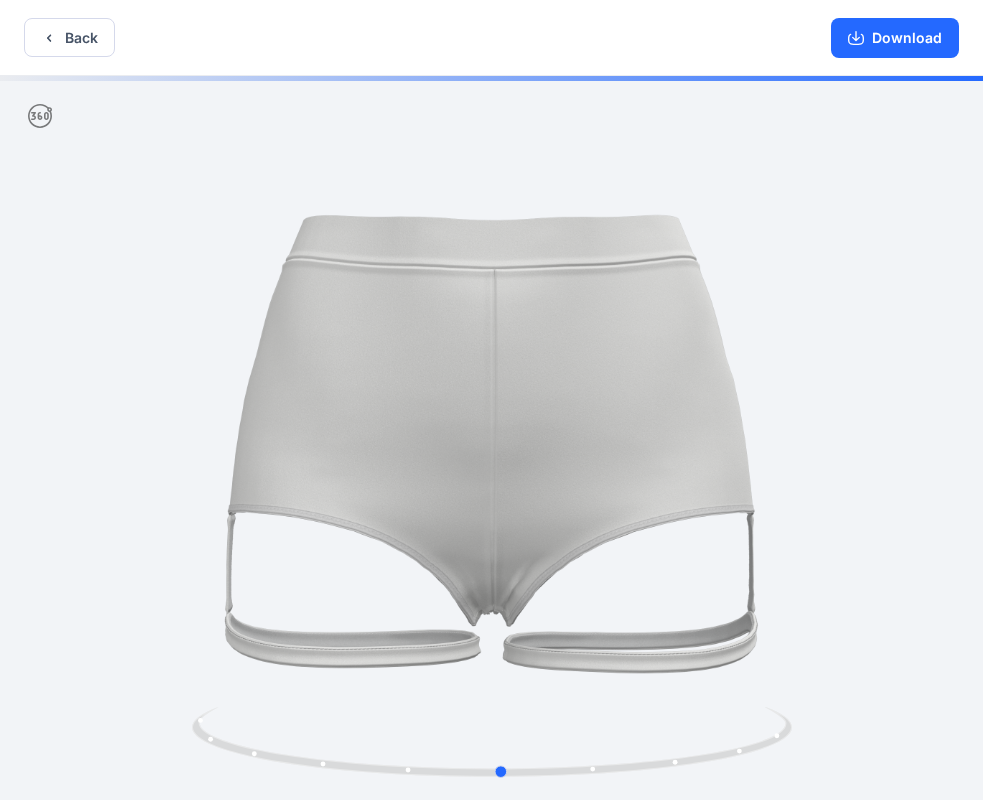 click at bounding box center (491, 440) 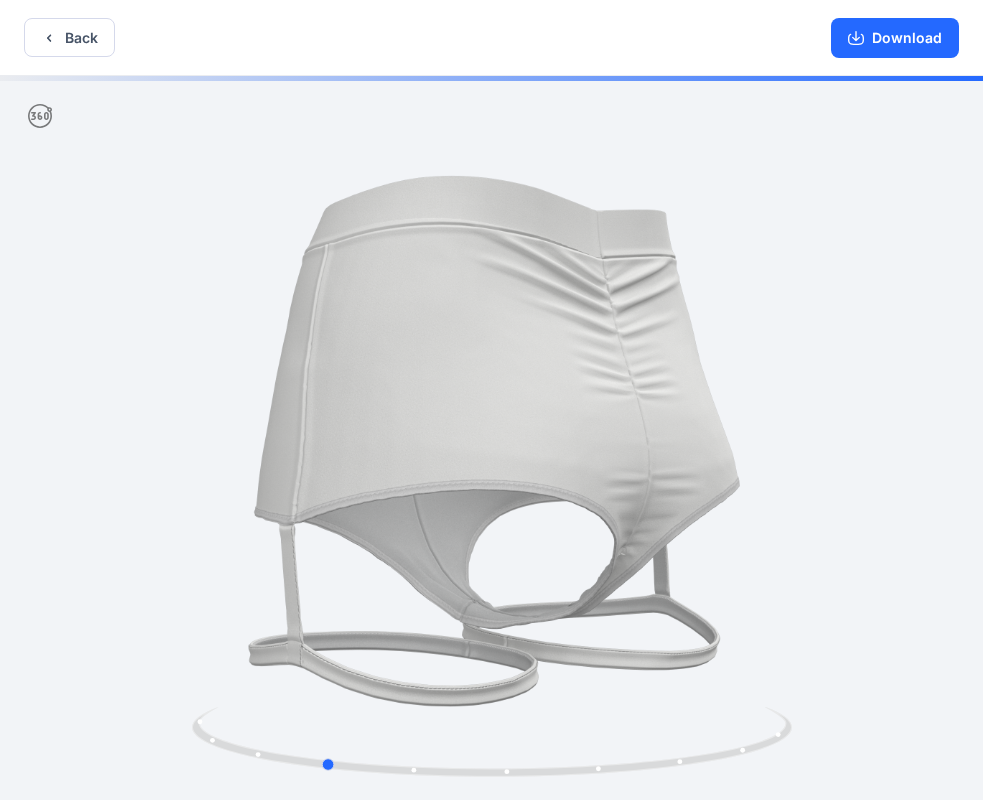 drag, startPoint x: 703, startPoint y: 528, endPoint x: 550, endPoint y: 542, distance: 153.63919 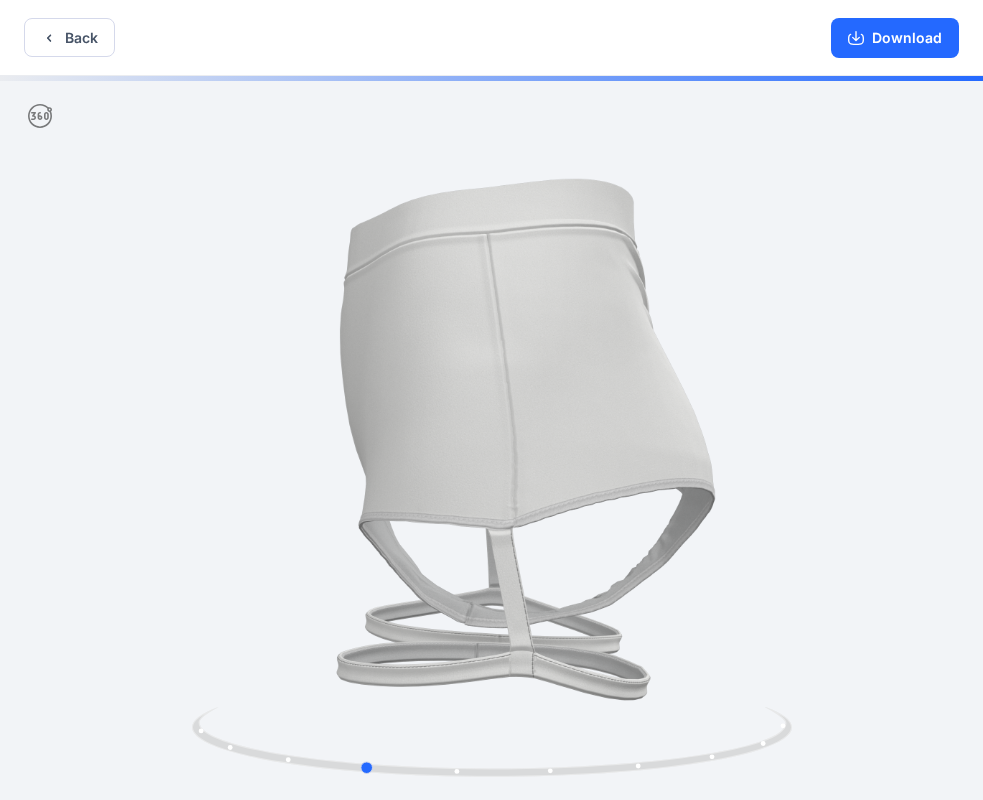 click at bounding box center [491, 440] 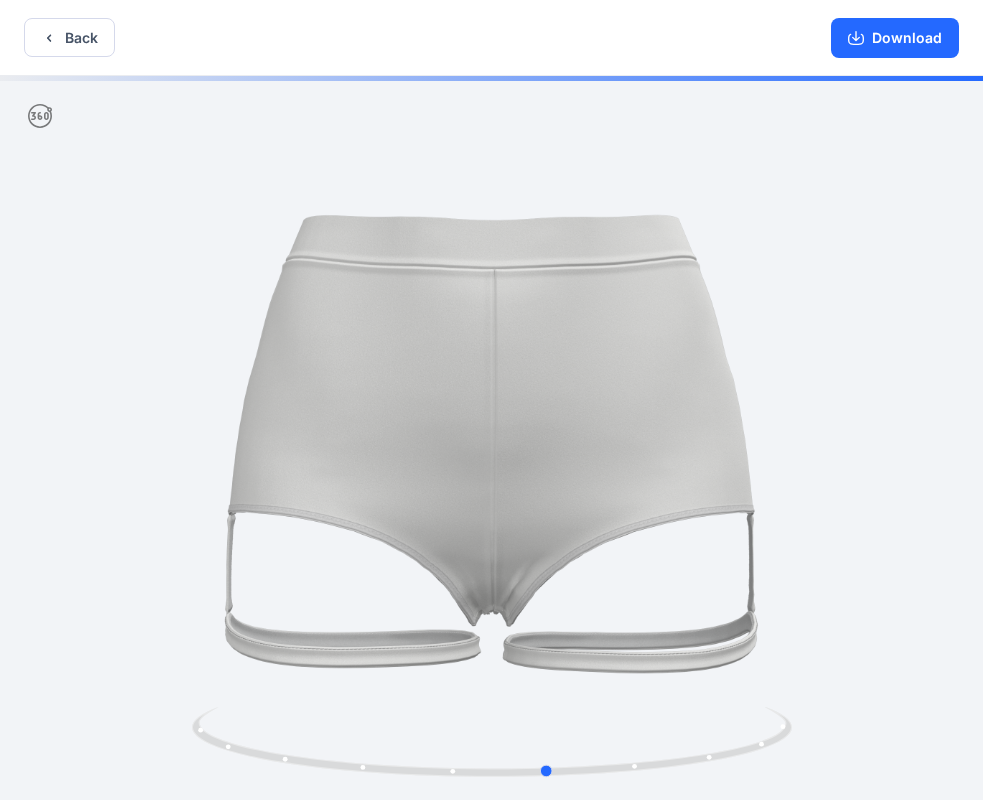 drag, startPoint x: 723, startPoint y: 534, endPoint x: 907, endPoint y: 554, distance: 185.08377 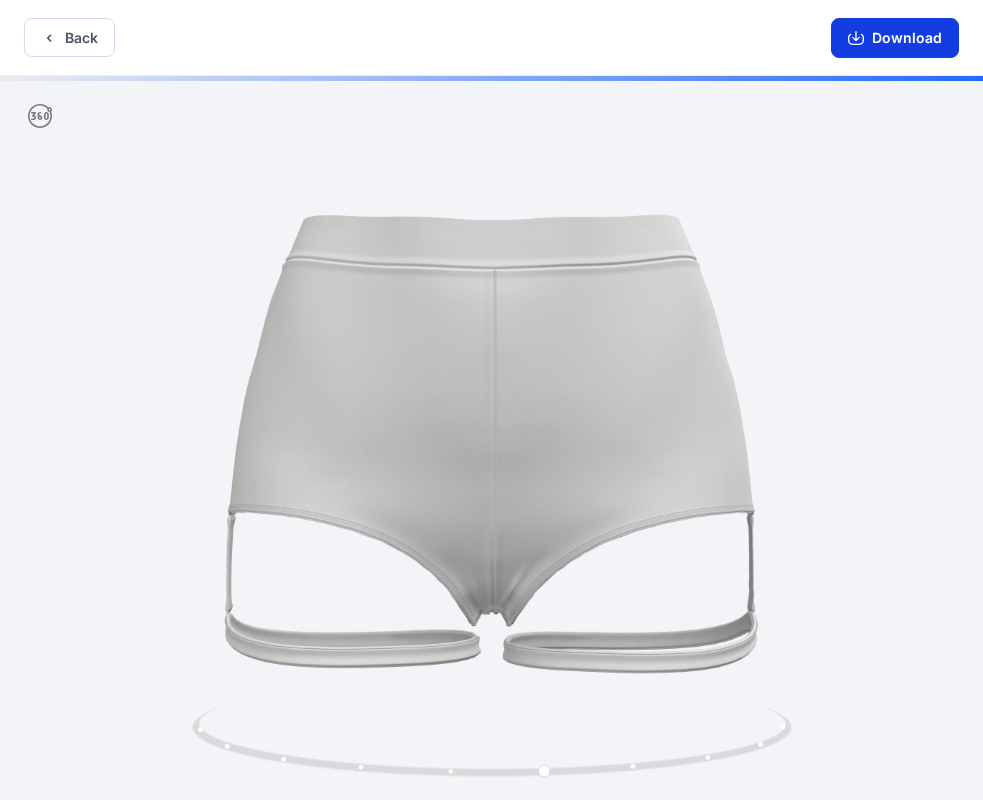 click on "Download" at bounding box center [895, 38] 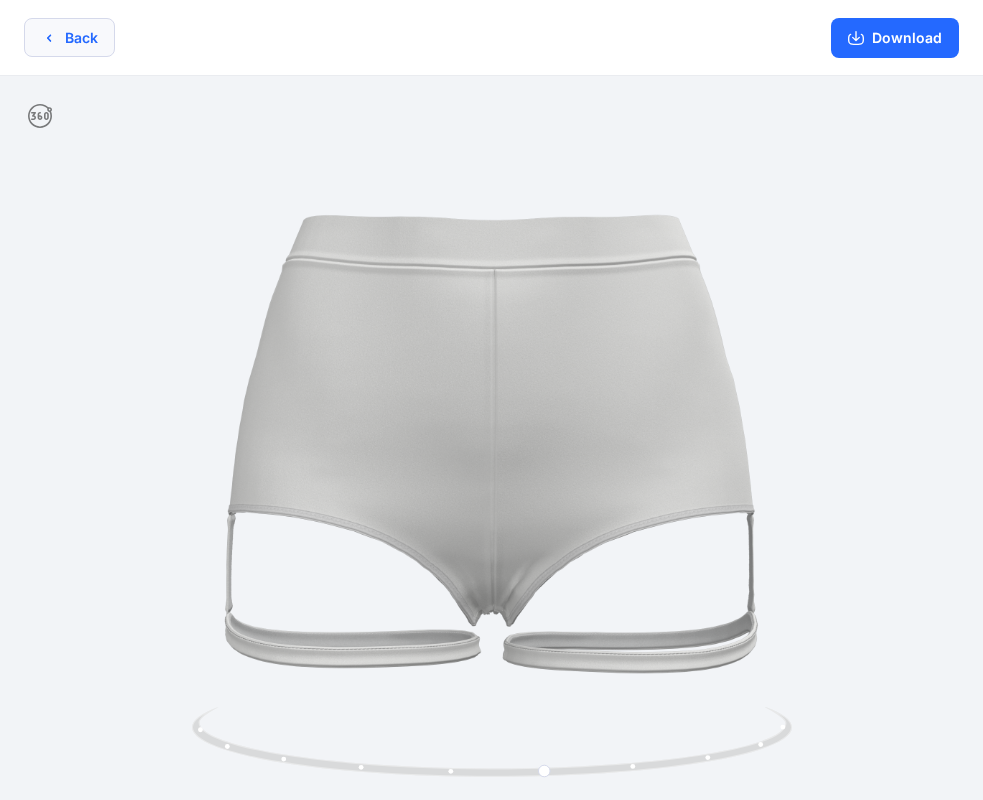 click on "Back" at bounding box center [69, 37] 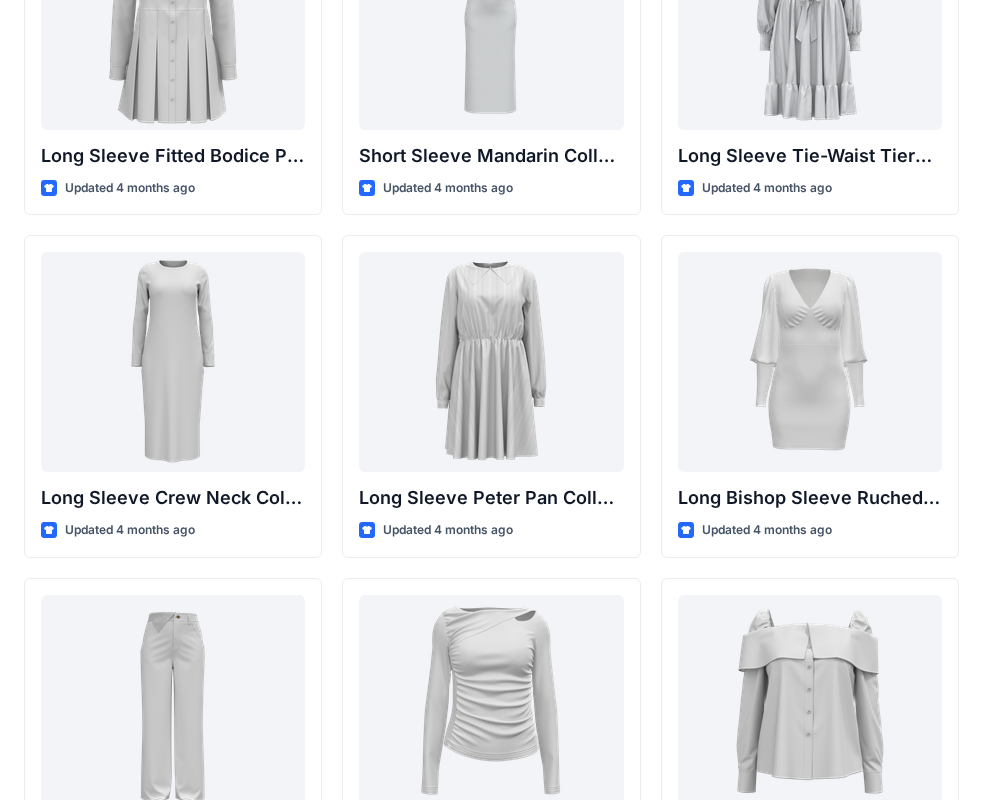scroll, scrollTop: 7852, scrollLeft: 0, axis: vertical 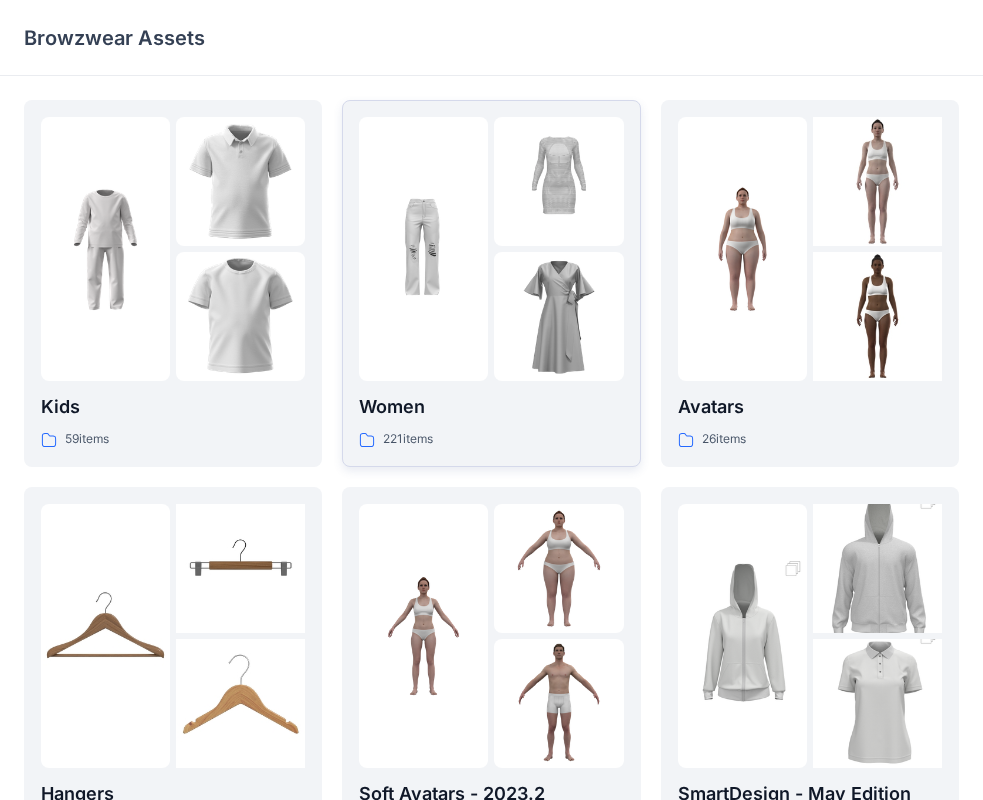 click at bounding box center (423, 249) 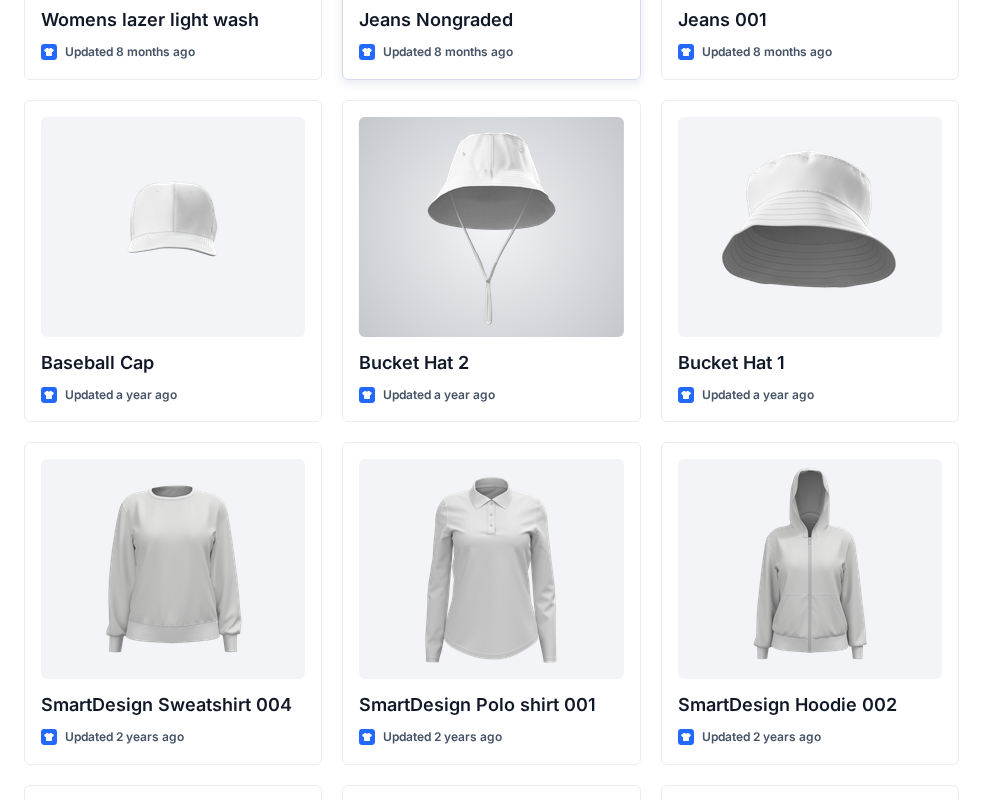 scroll, scrollTop: 14581, scrollLeft: 0, axis: vertical 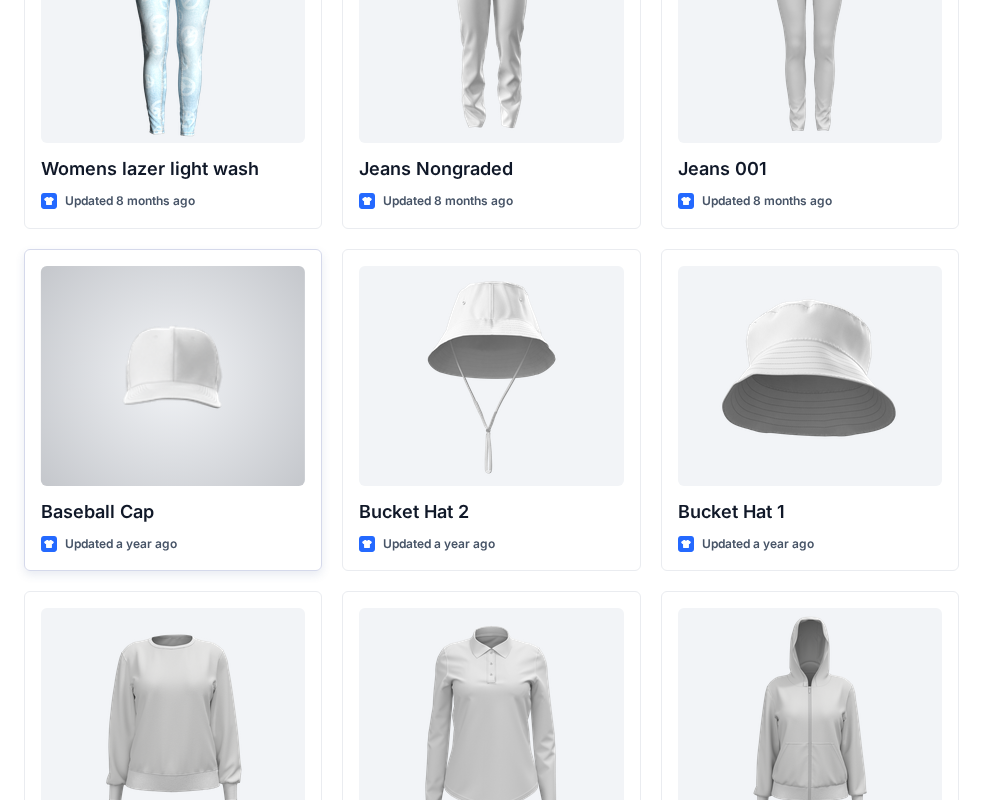 click at bounding box center (173, 376) 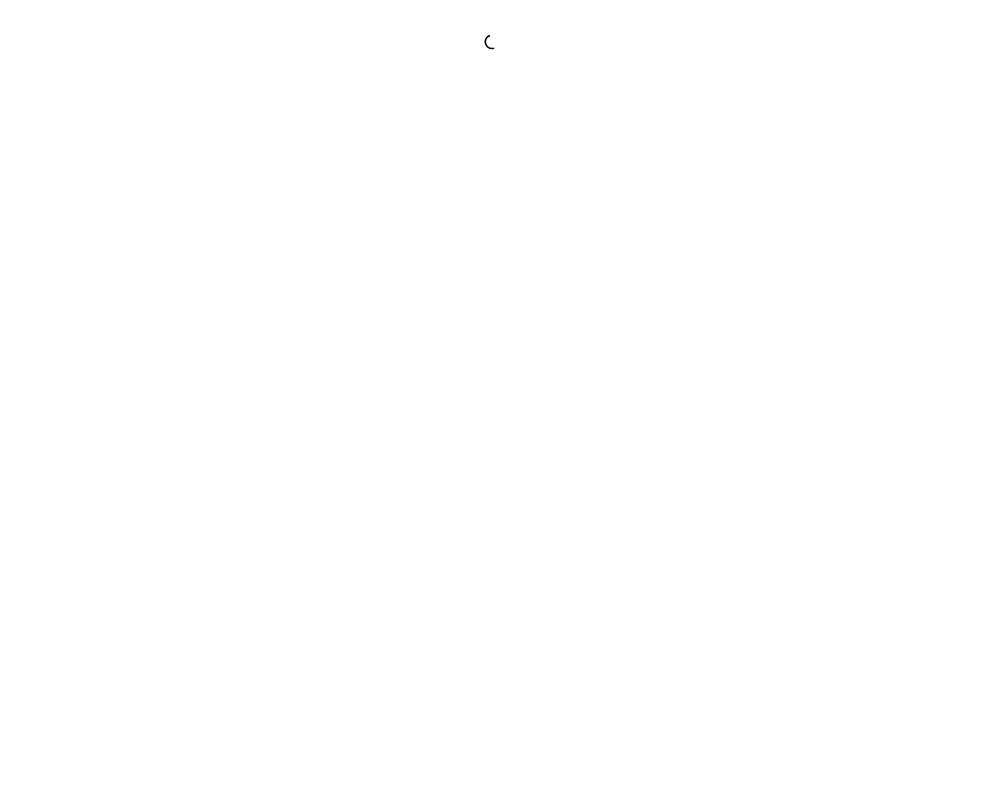 scroll, scrollTop: 0, scrollLeft: 0, axis: both 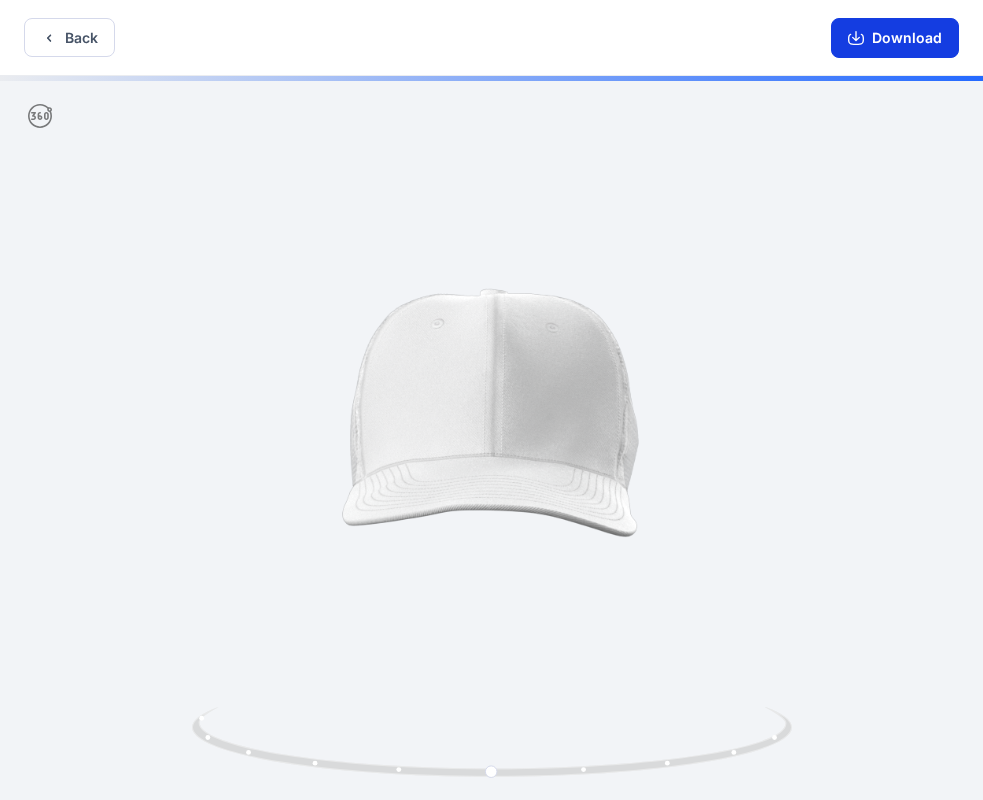 click on "Download" at bounding box center (895, 38) 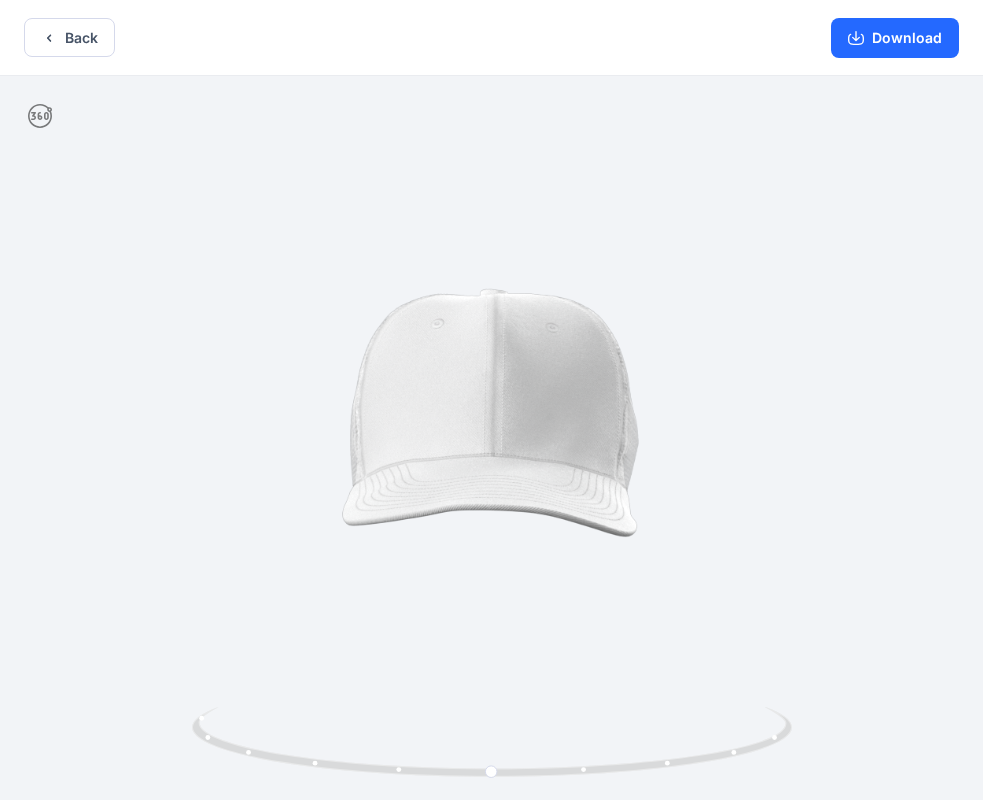 click on "Download" at bounding box center (895, 37) 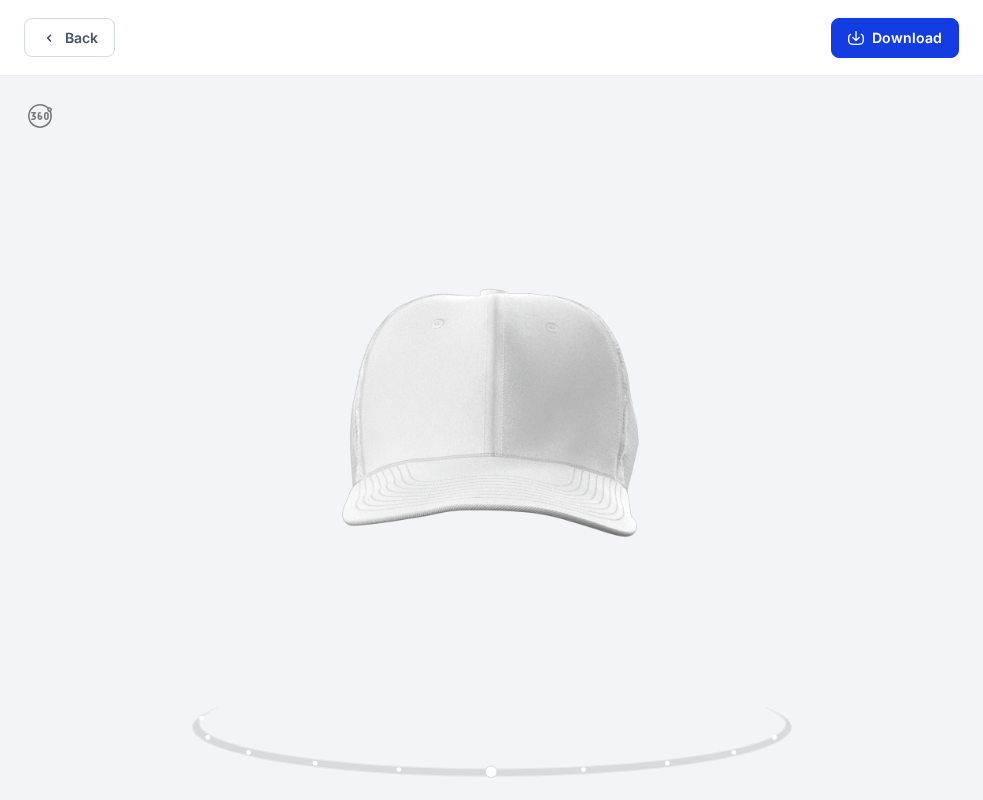 click on "Download" at bounding box center [895, 38] 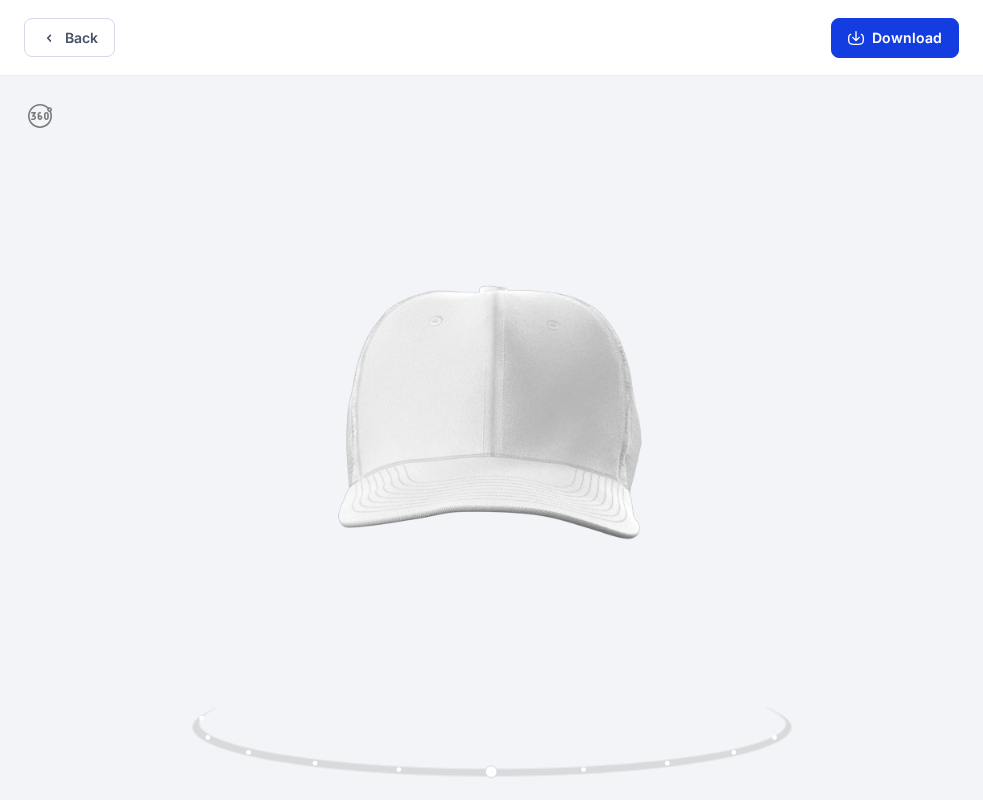 click on "Download" at bounding box center [895, 38] 